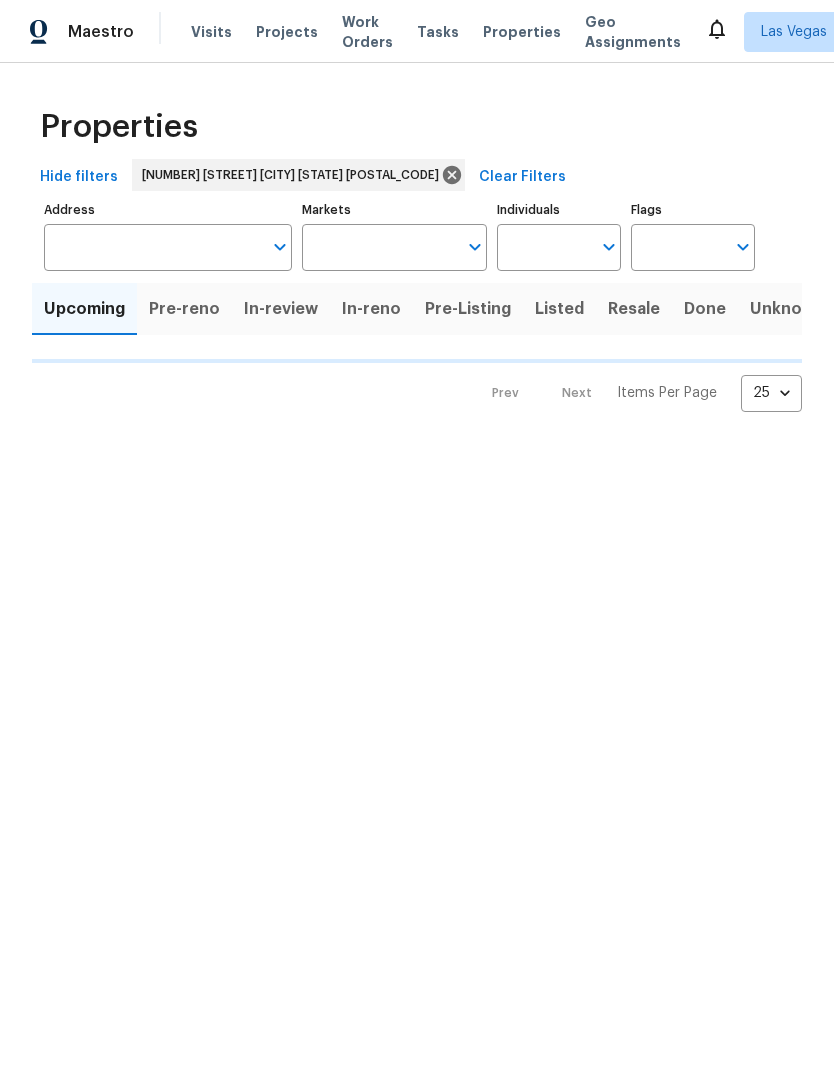 scroll, scrollTop: 0, scrollLeft: 0, axis: both 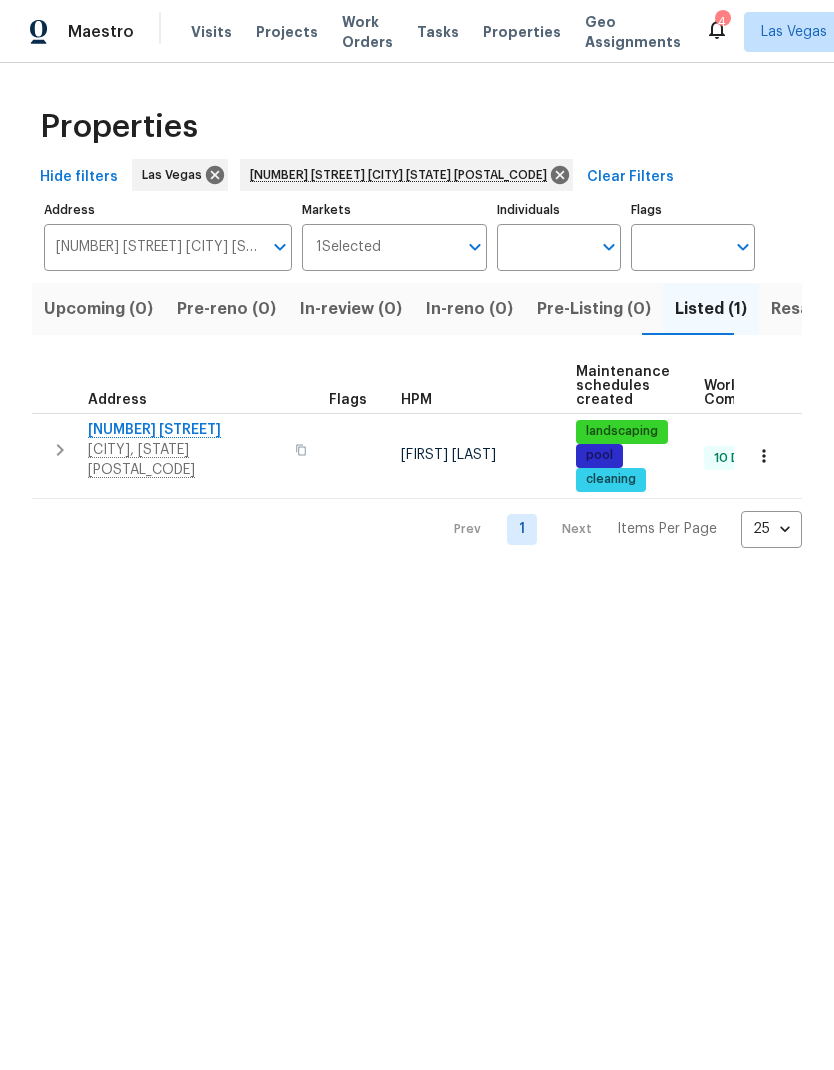 click on "Work Orders" at bounding box center [367, 32] 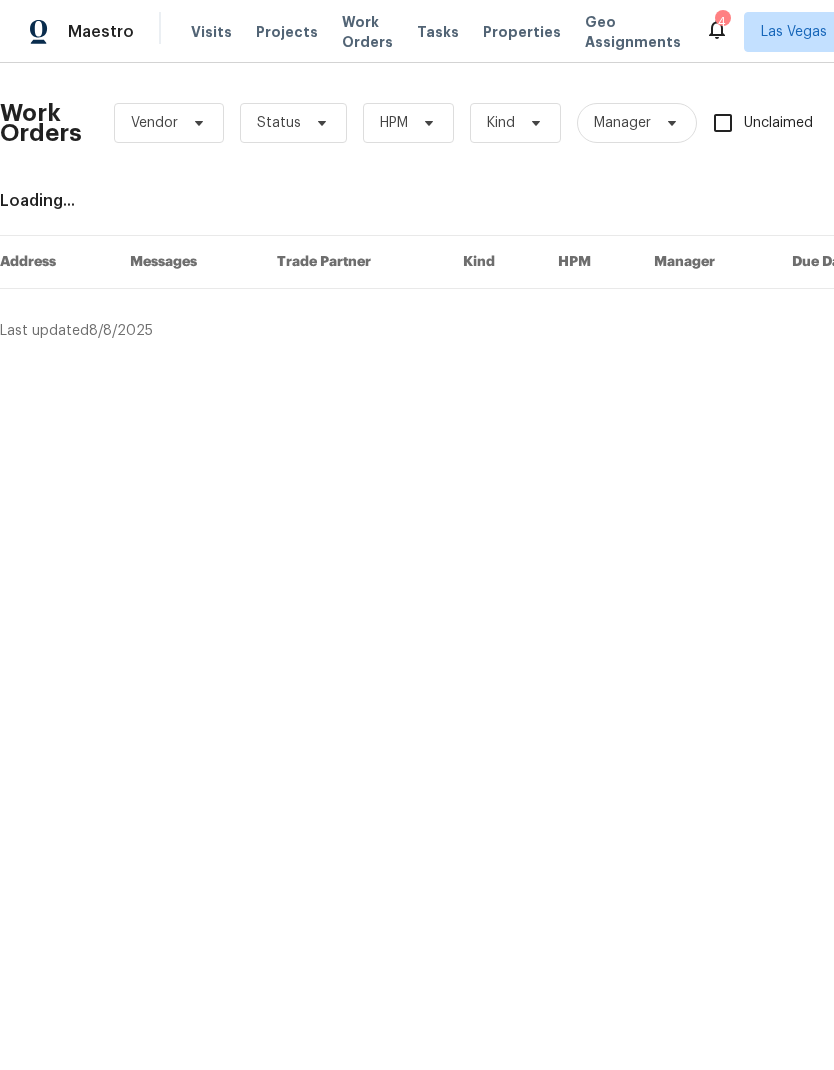 click on "Properties" at bounding box center [522, 32] 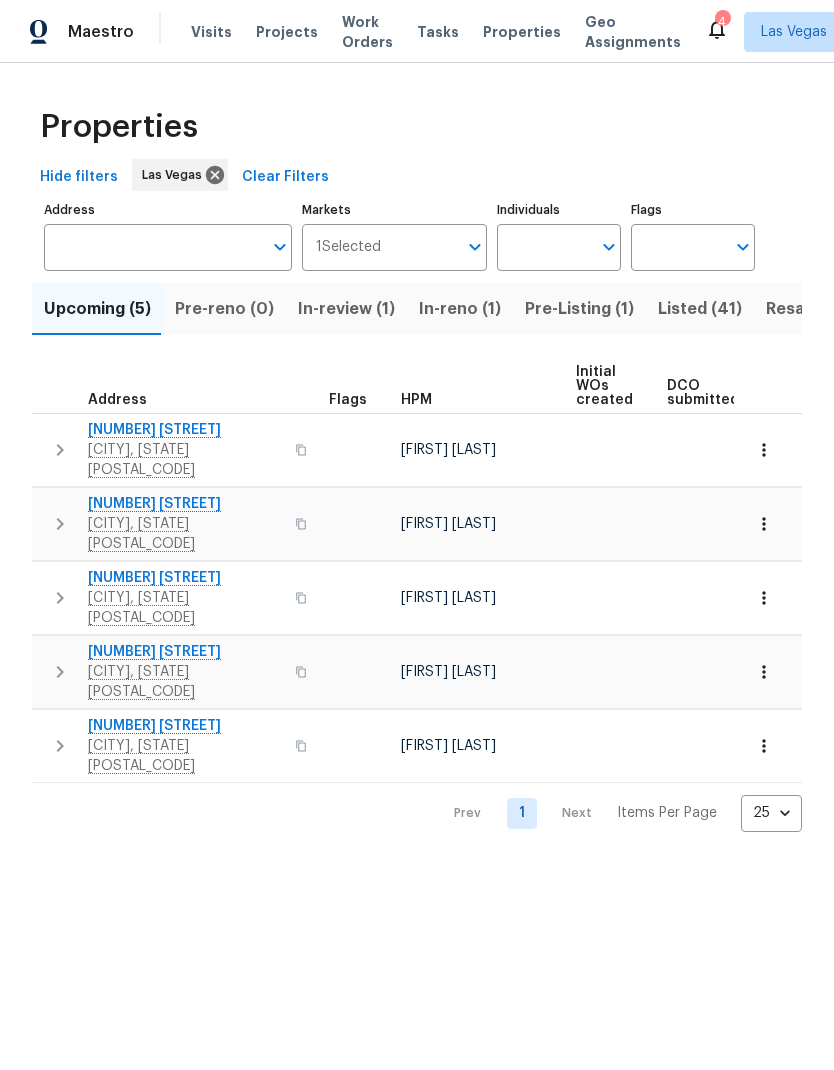 click on "In-review (1)" at bounding box center (346, 309) 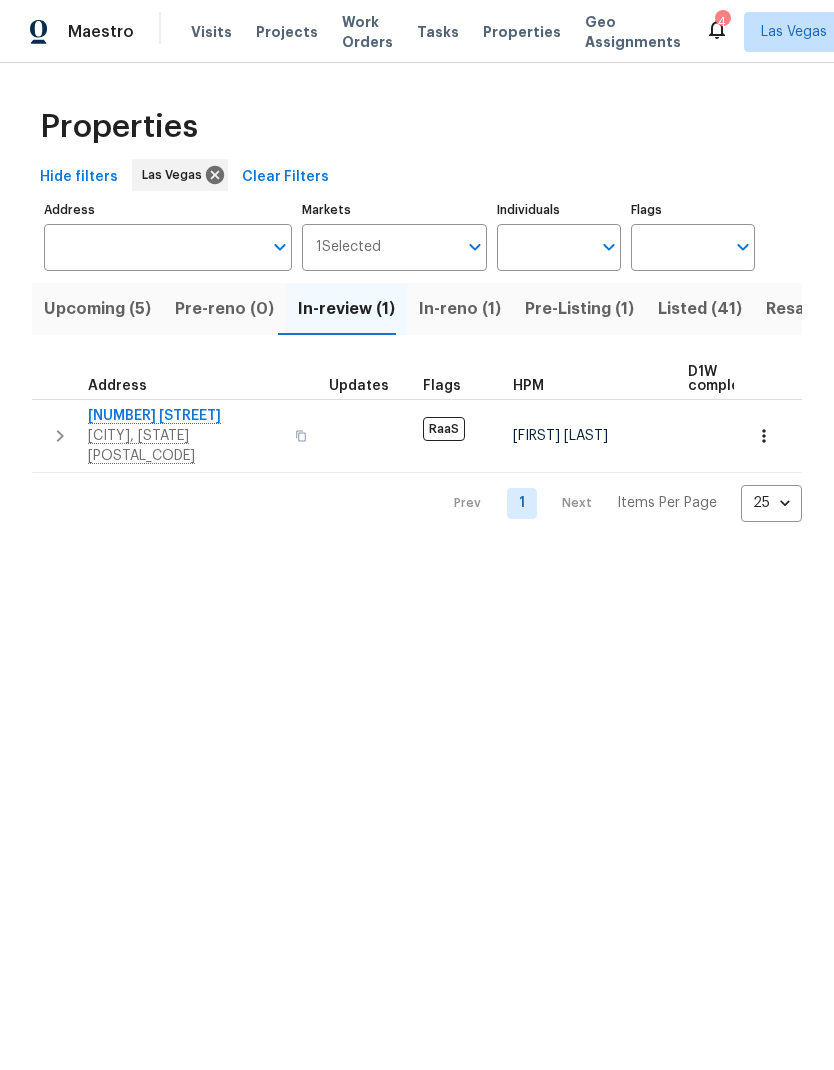 click on "In-reno (1)" at bounding box center (460, 309) 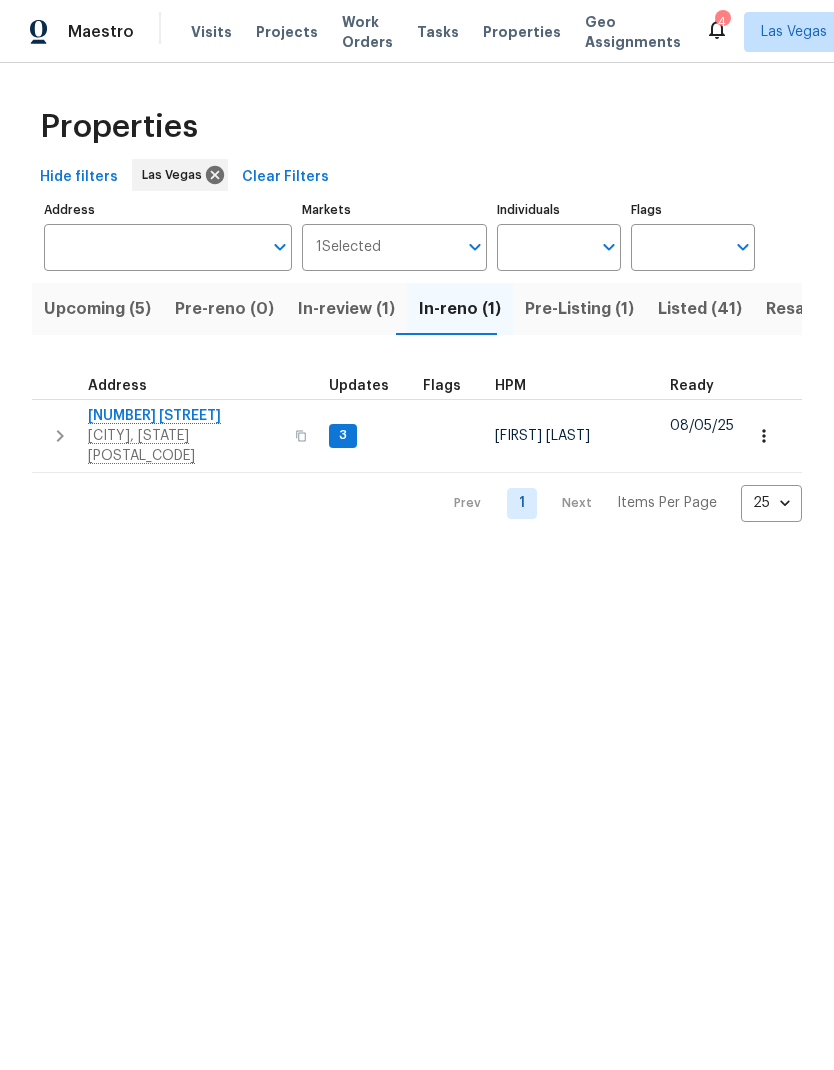 click on "[NUMBER] [STREET]" at bounding box center [185, 416] 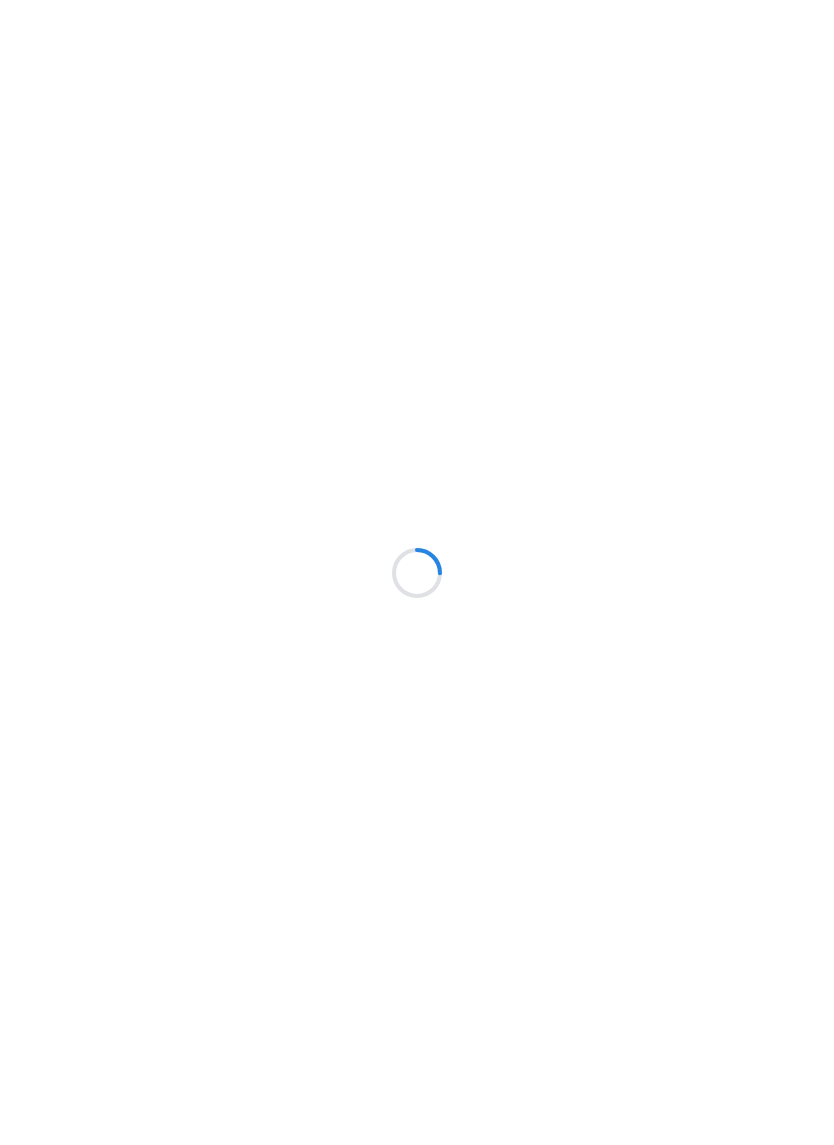 scroll, scrollTop: 0, scrollLeft: 0, axis: both 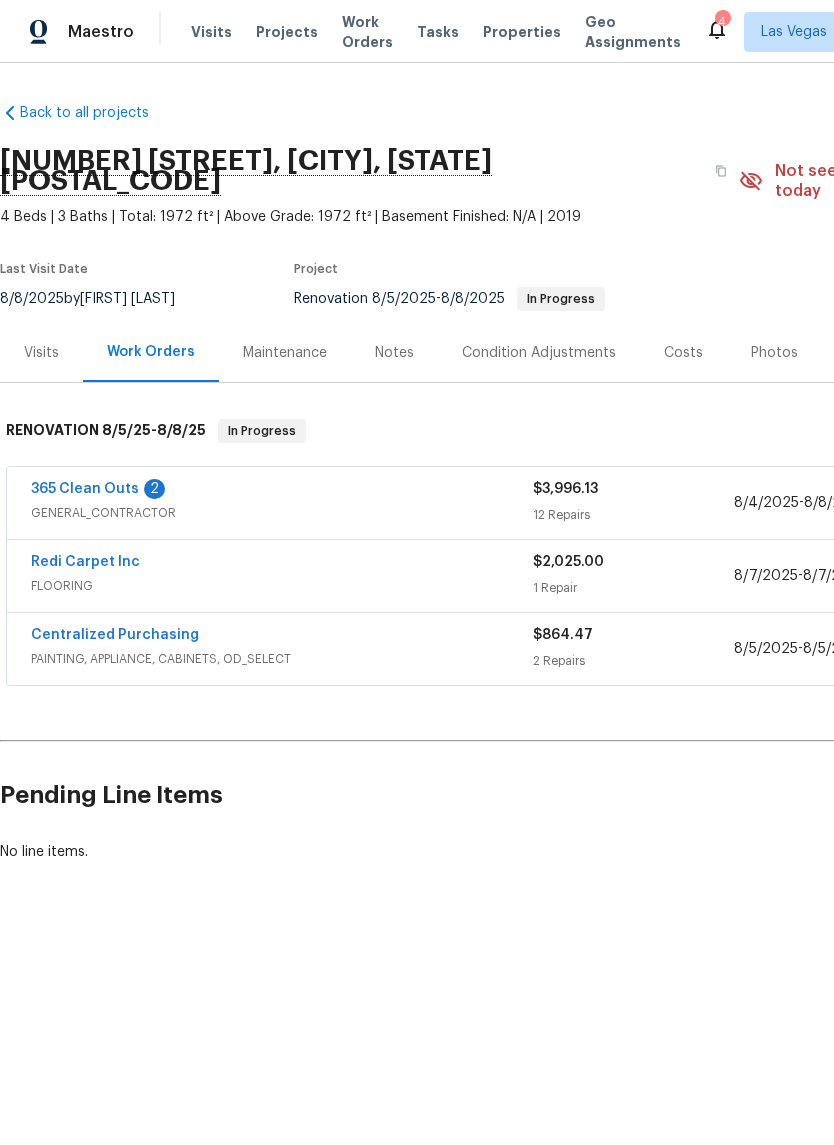 click on "365 Clean Outs" at bounding box center [85, 489] 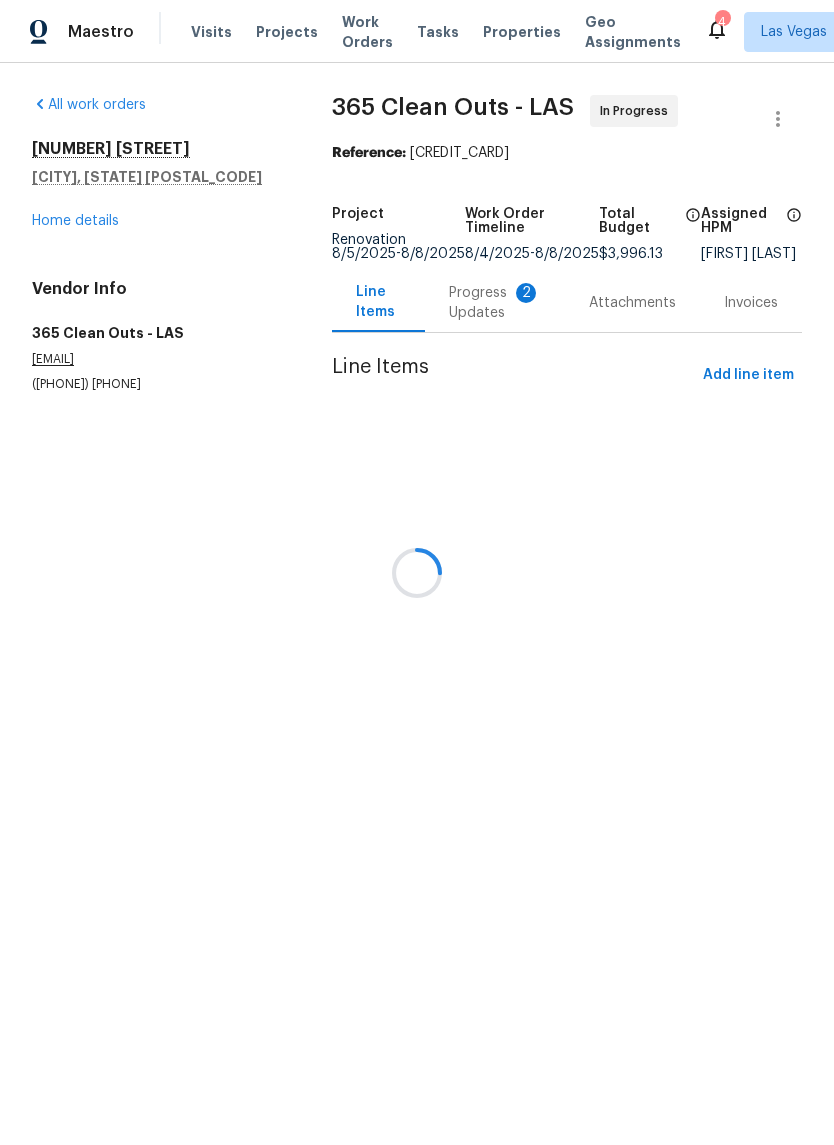 click at bounding box center [417, 572] 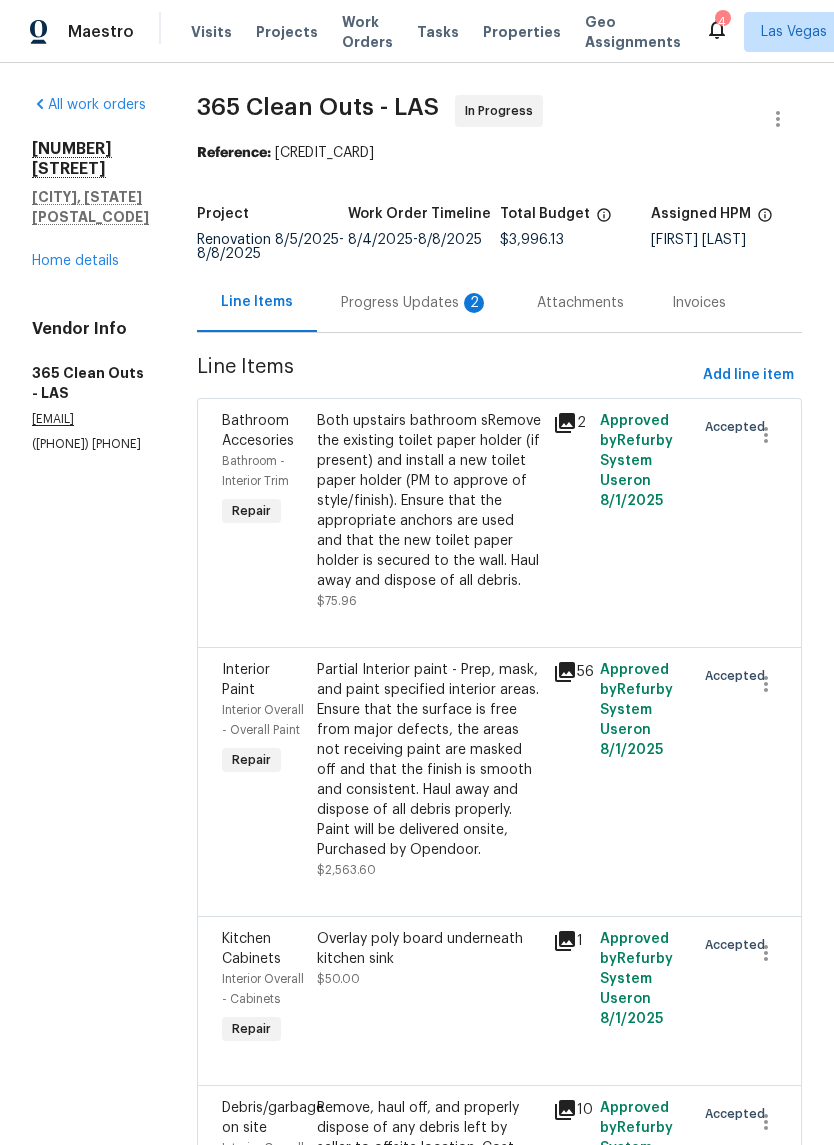 click on "Progress Updates 2" at bounding box center (415, 302) 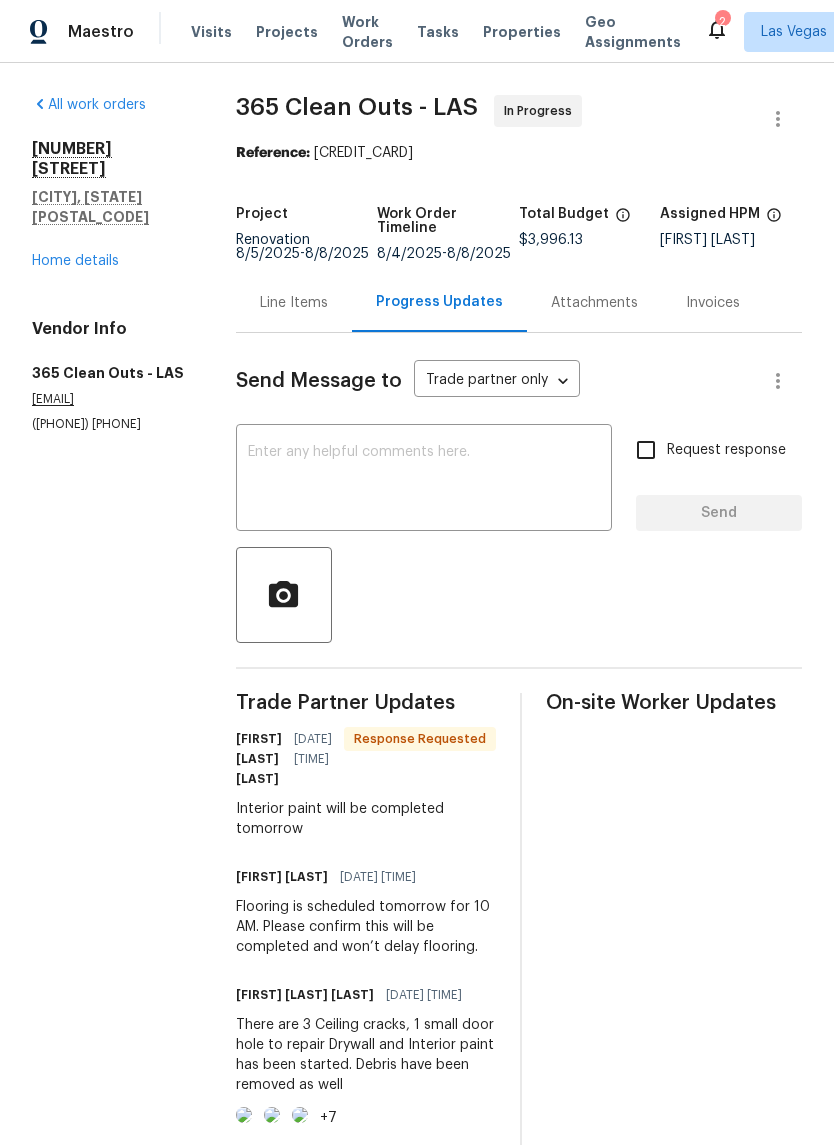 click on "Home details" at bounding box center (75, 261) 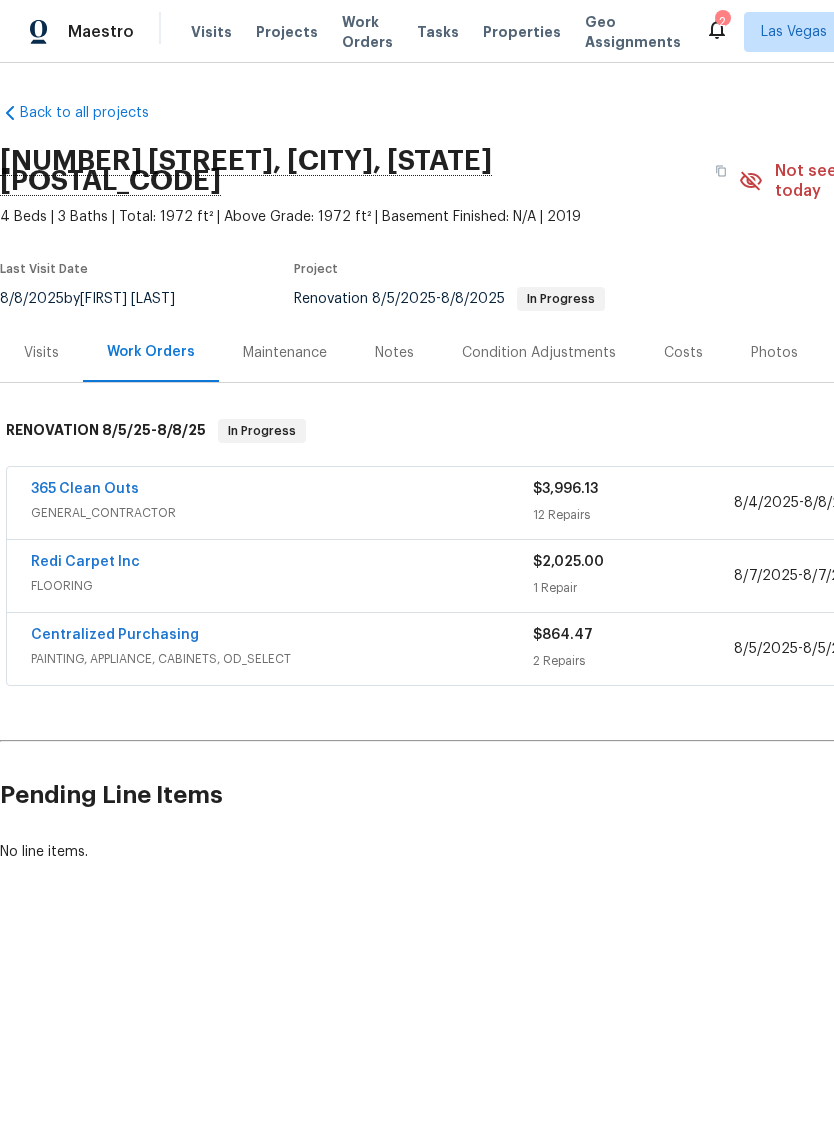 click on "Redi Carpet Inc" at bounding box center [85, 562] 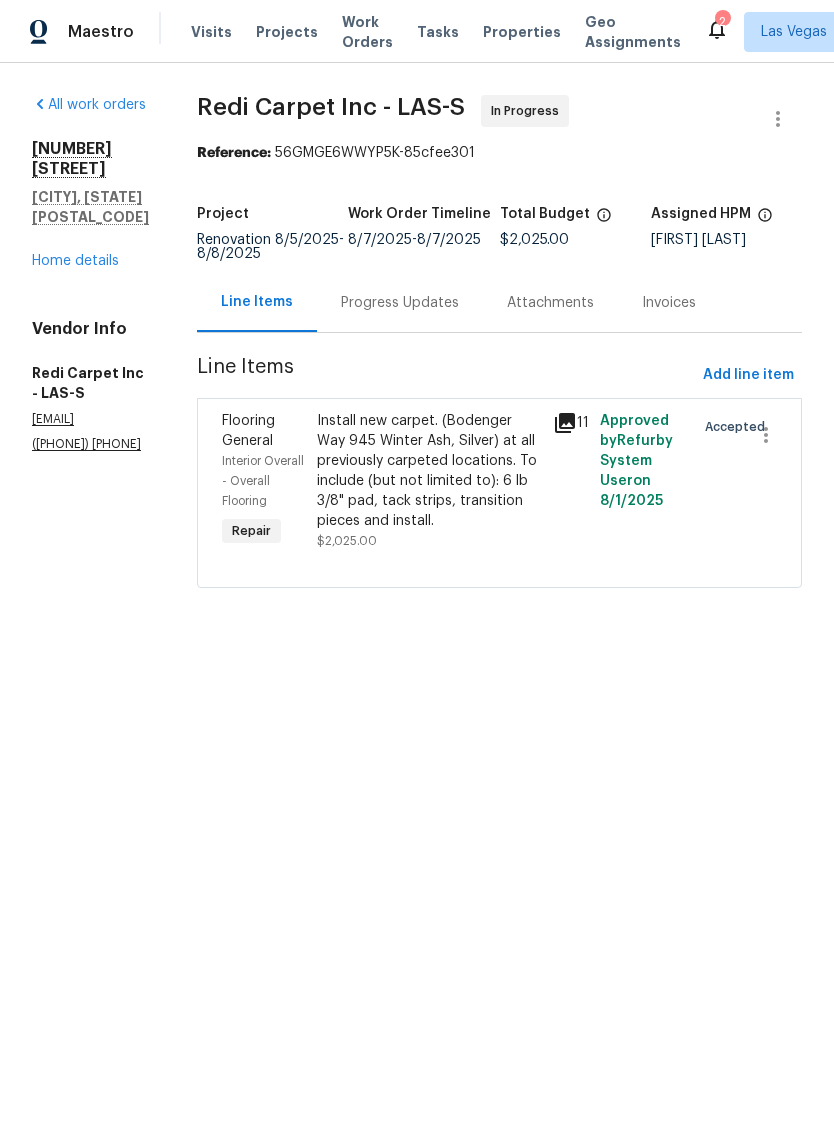 click on "Progress Updates" at bounding box center (400, 303) 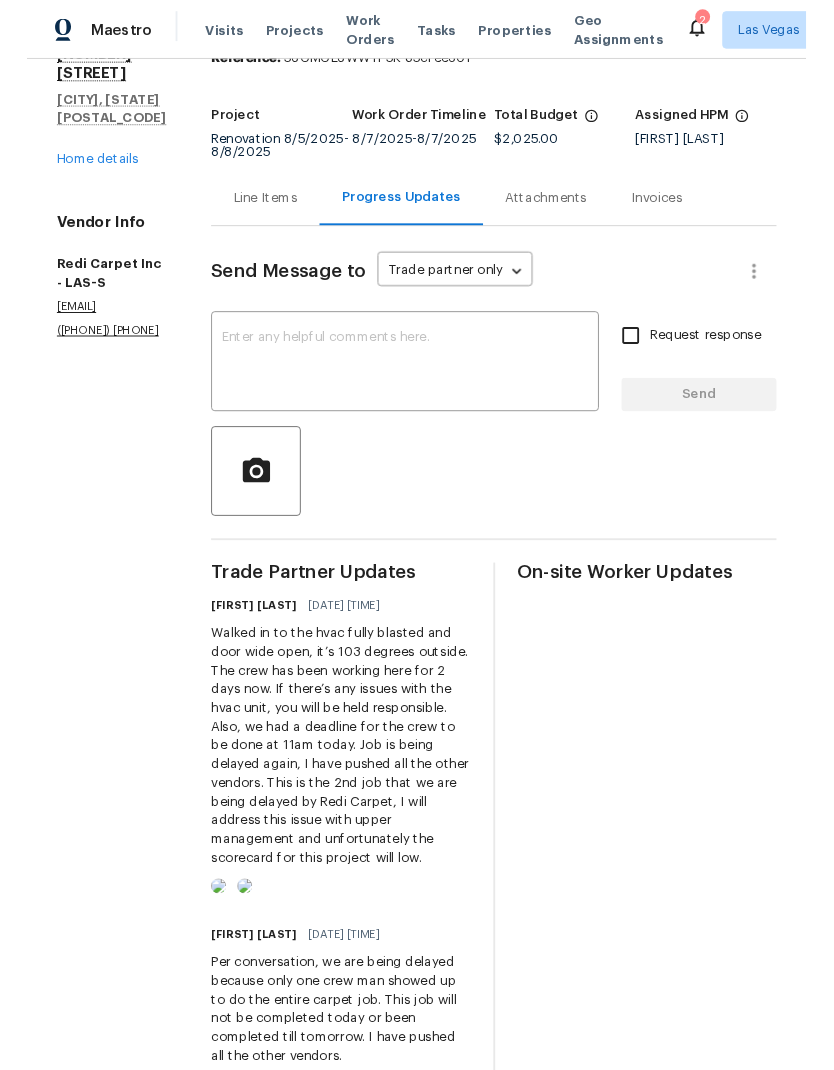 scroll, scrollTop: 93, scrollLeft: 0, axis: vertical 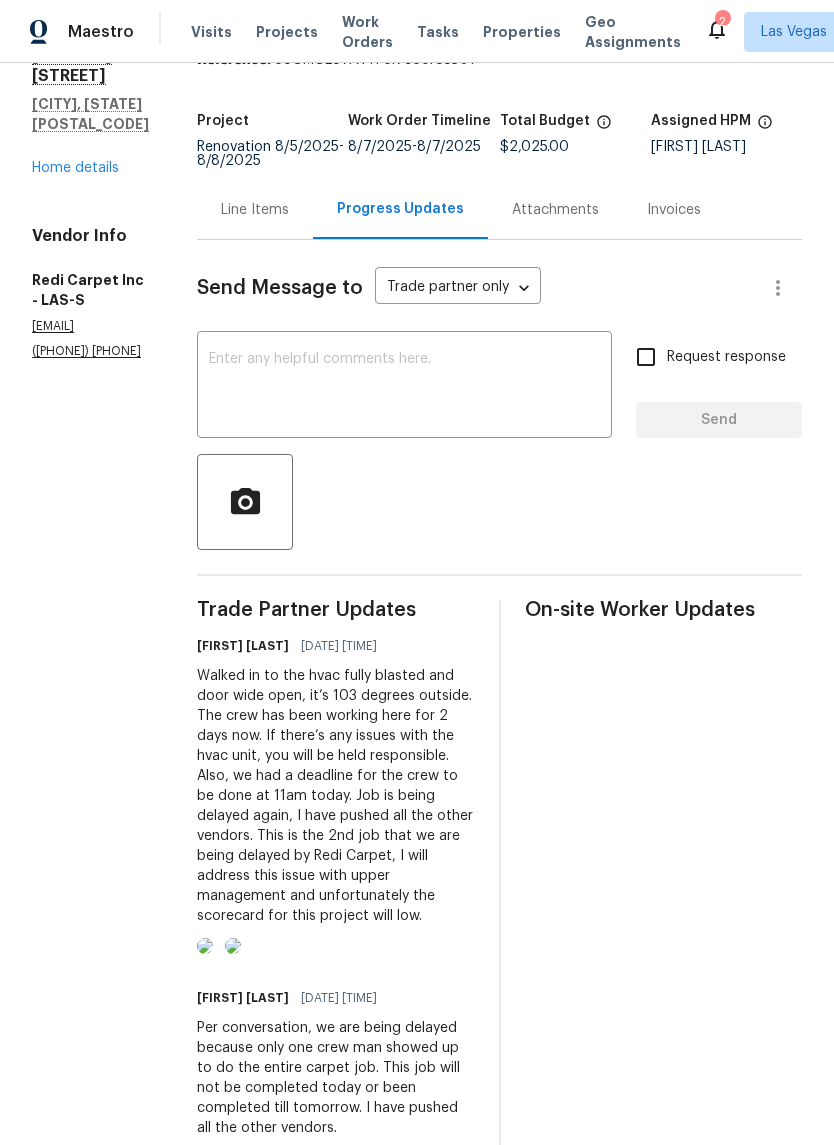 click at bounding box center (404, 387) 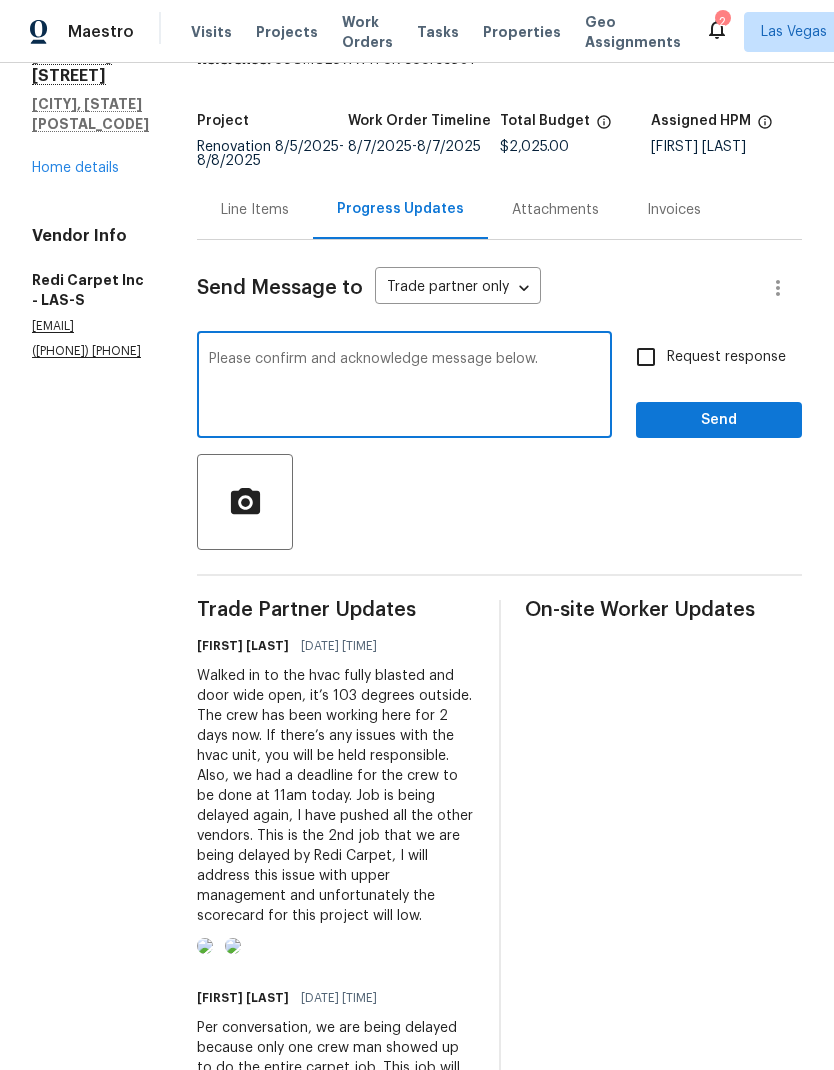 type on "Please confirm and acknowledge message below." 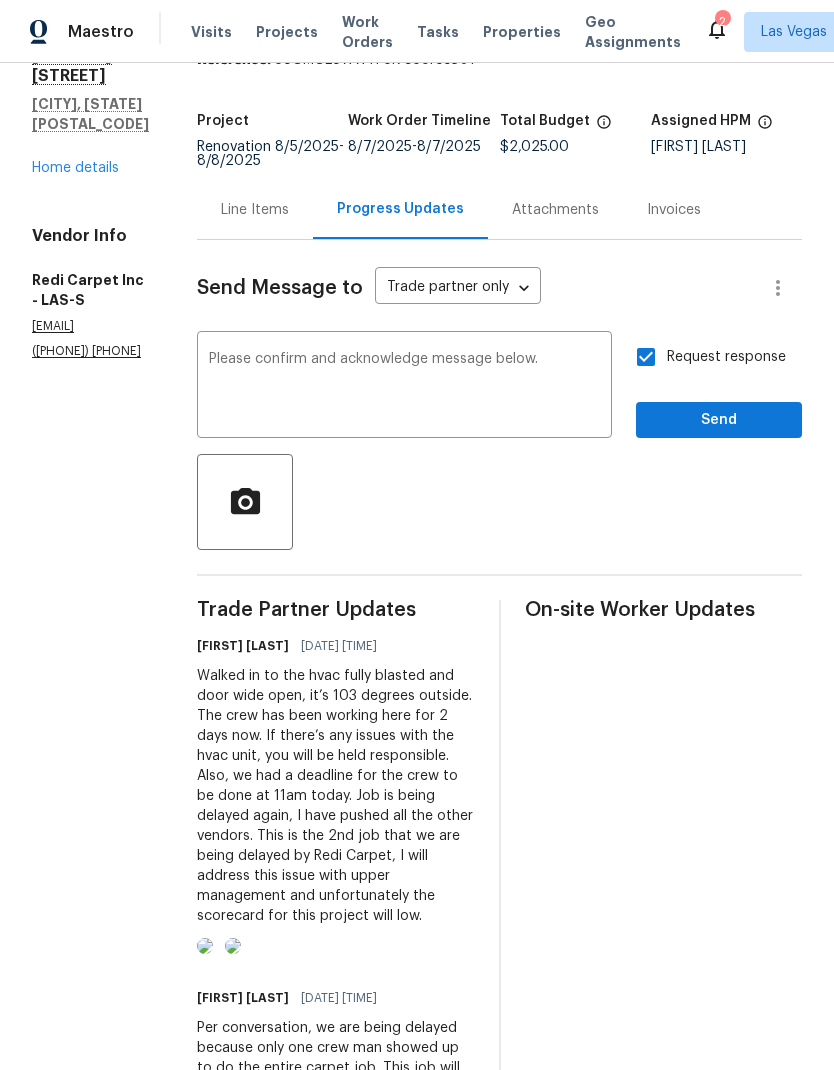 click on "Please confirm and acknowledge message below." at bounding box center (404, 387) 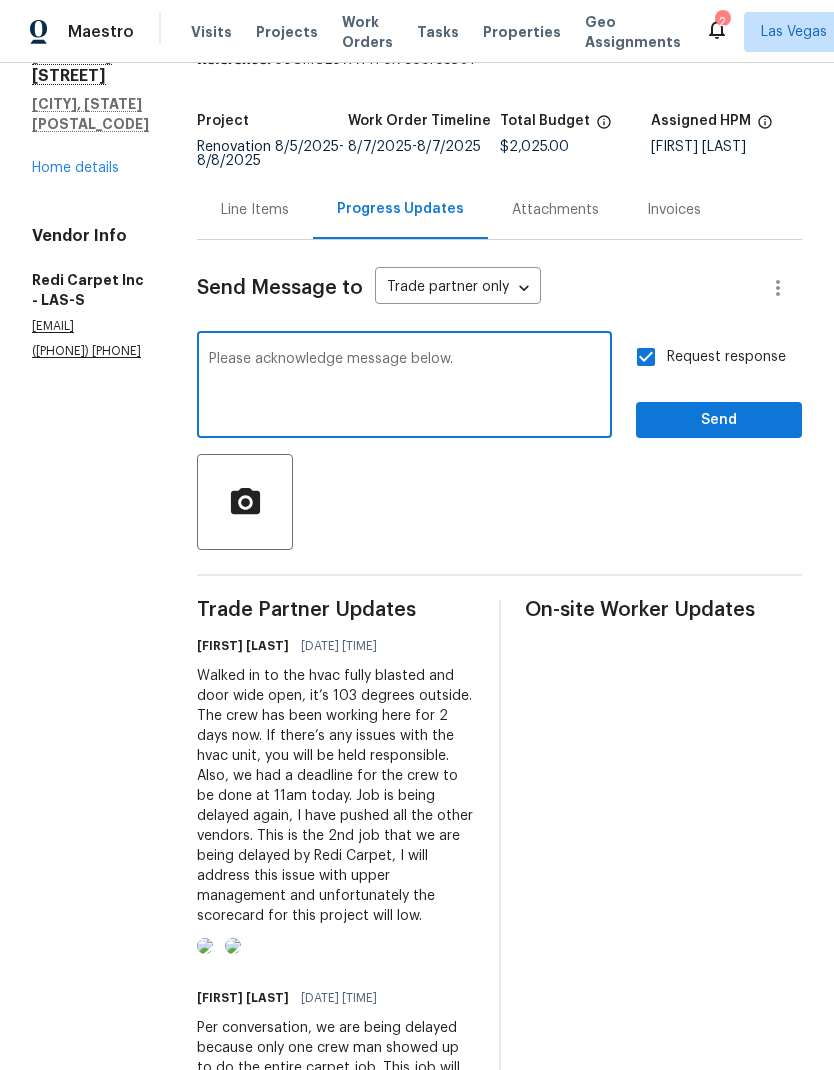 type on "Please acknowledge message below." 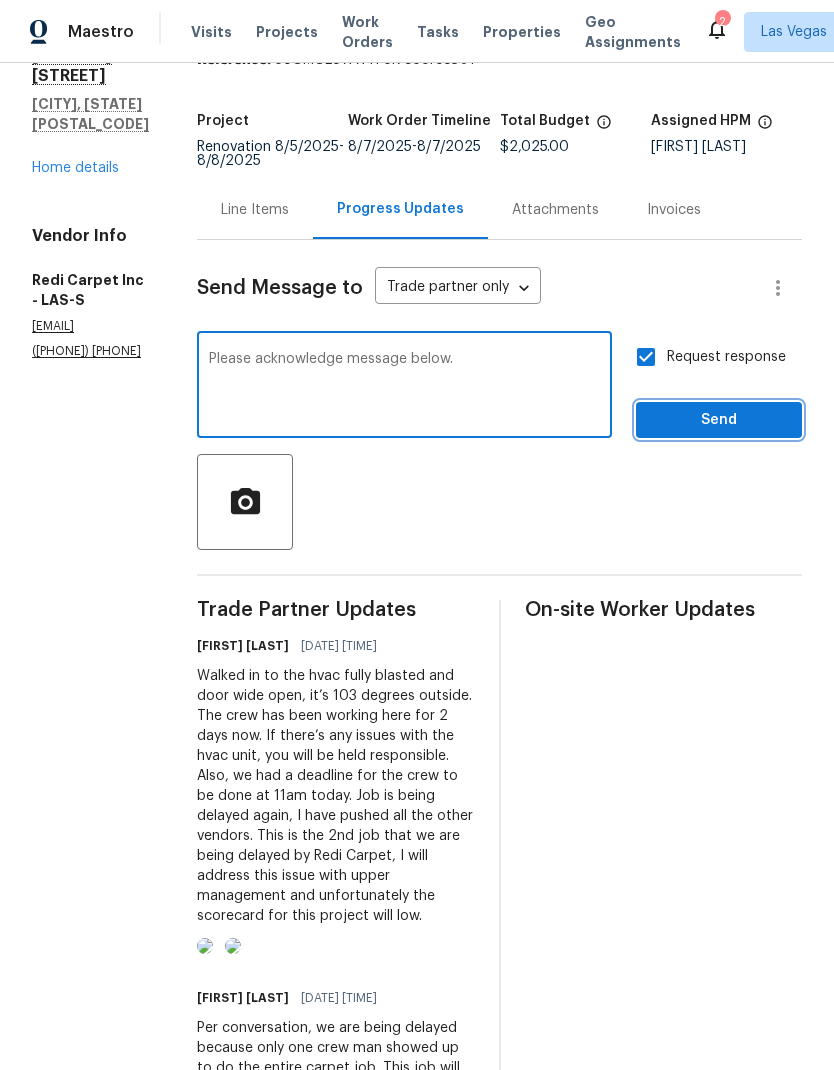 click on "Send" at bounding box center (719, 420) 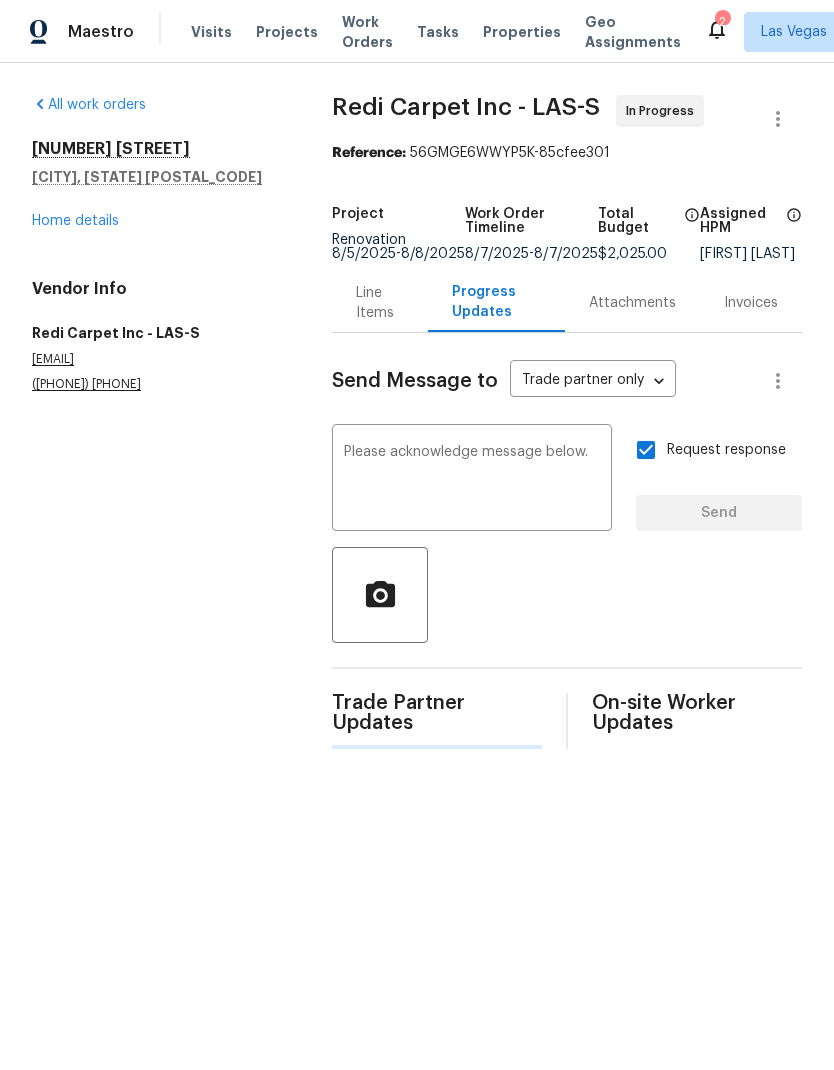scroll, scrollTop: 0, scrollLeft: 0, axis: both 